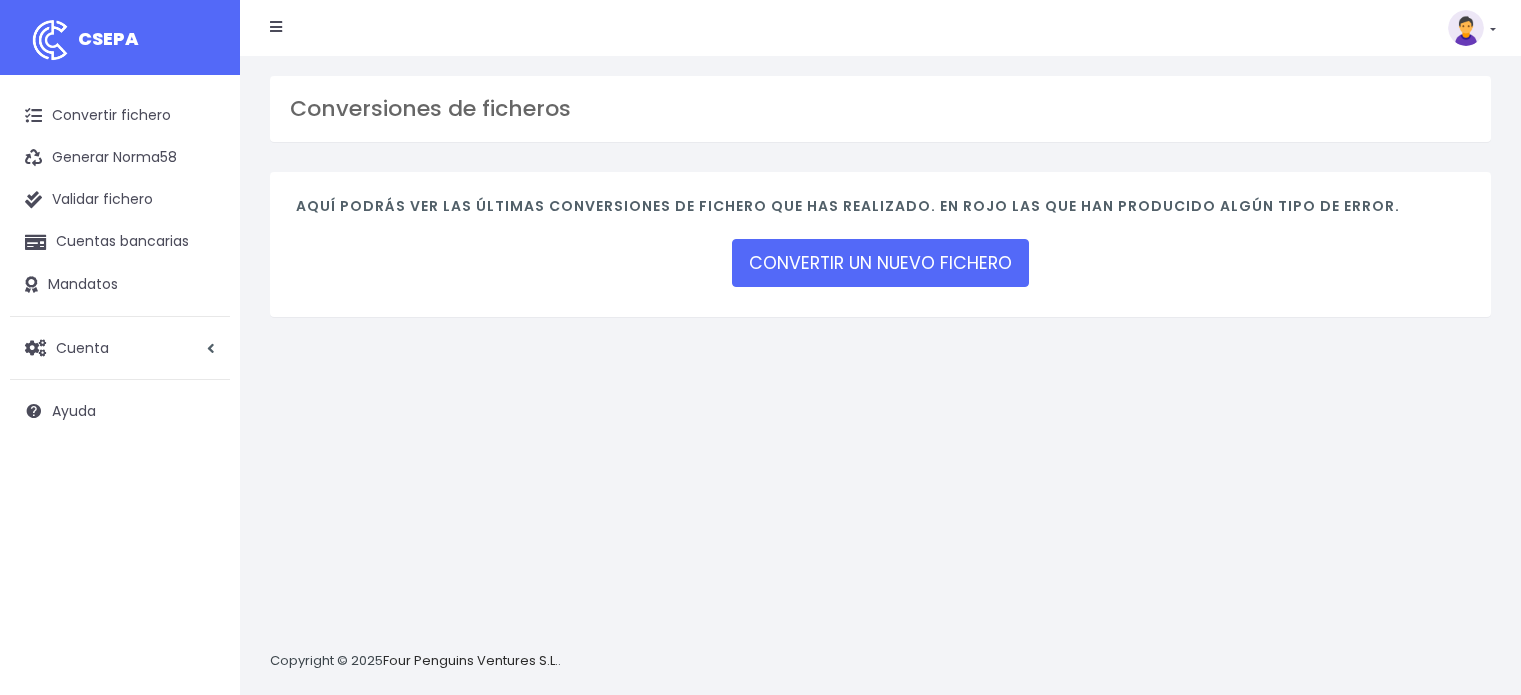scroll, scrollTop: 0, scrollLeft: 0, axis: both 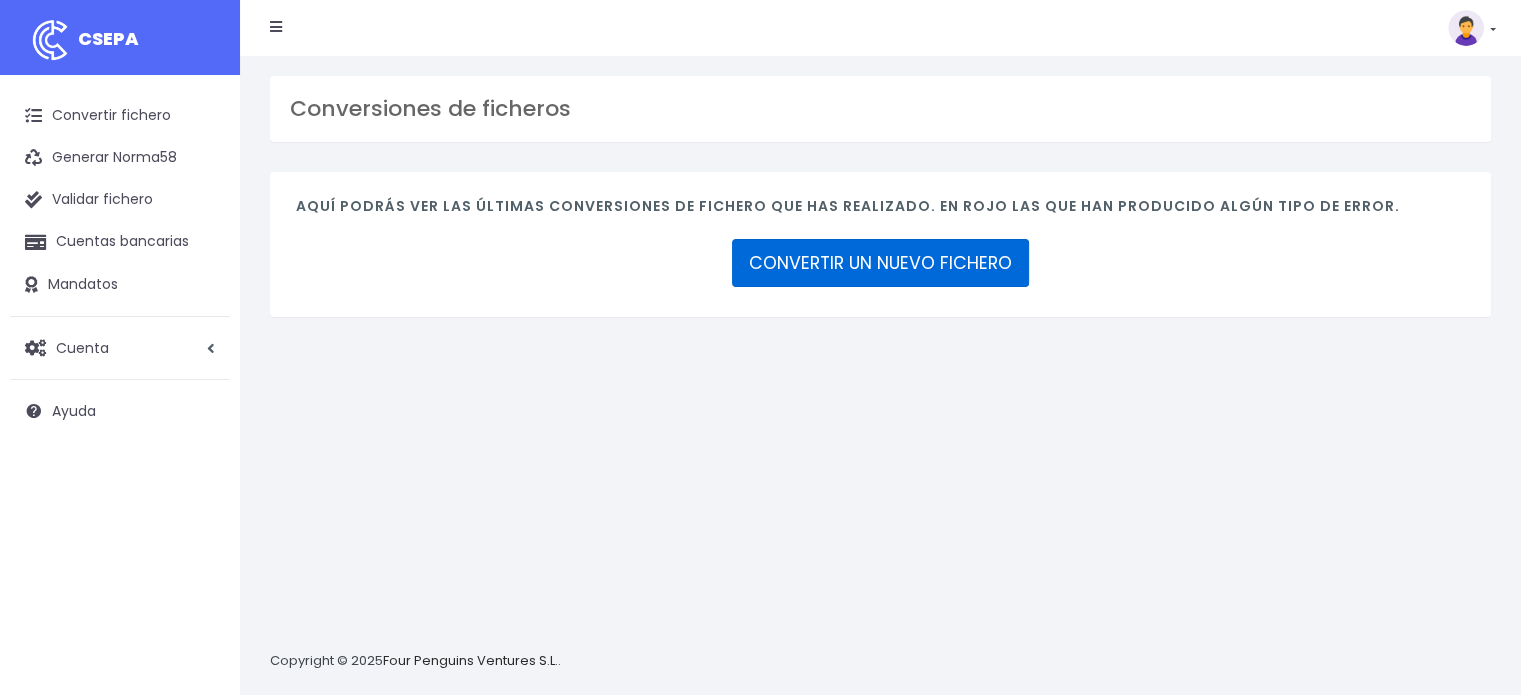 click on "CONVERTIR UN NUEVO FICHERO" at bounding box center [880, 263] 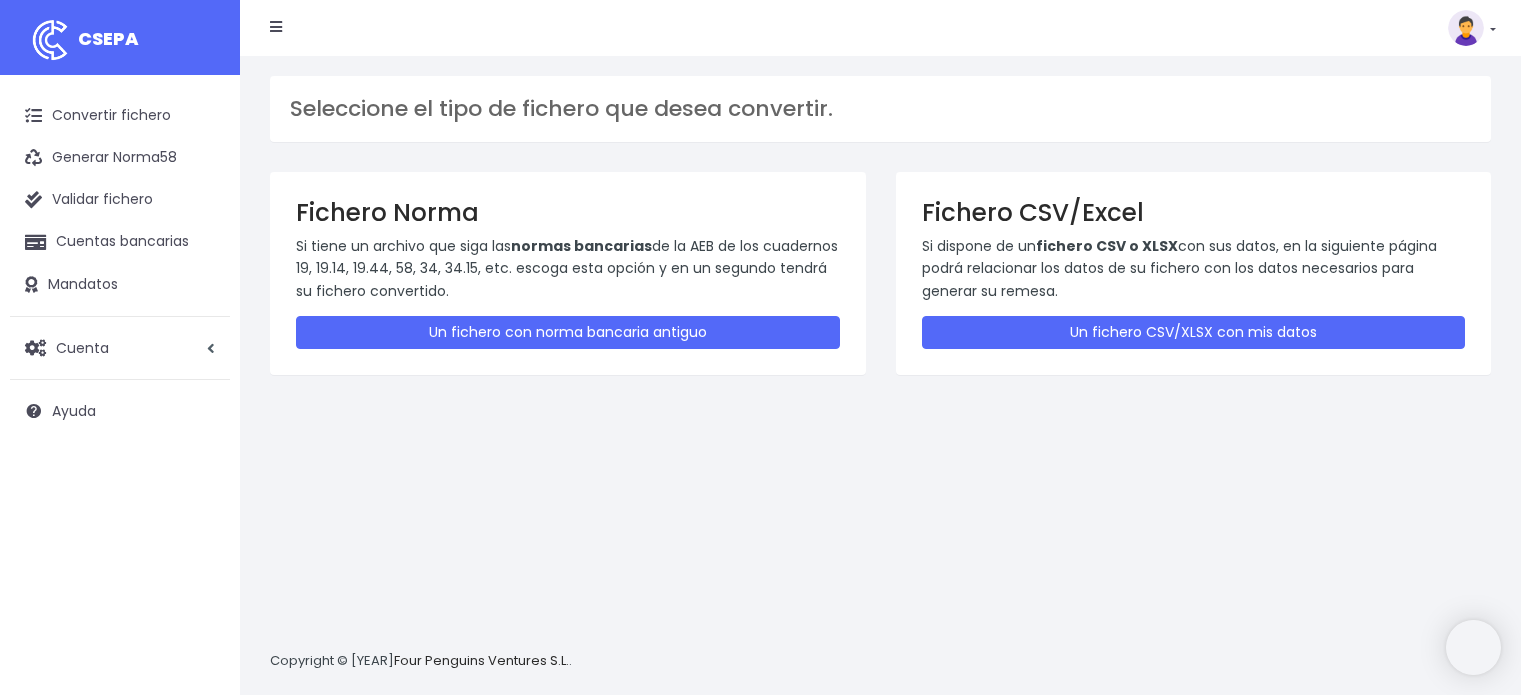 scroll, scrollTop: 0, scrollLeft: 0, axis: both 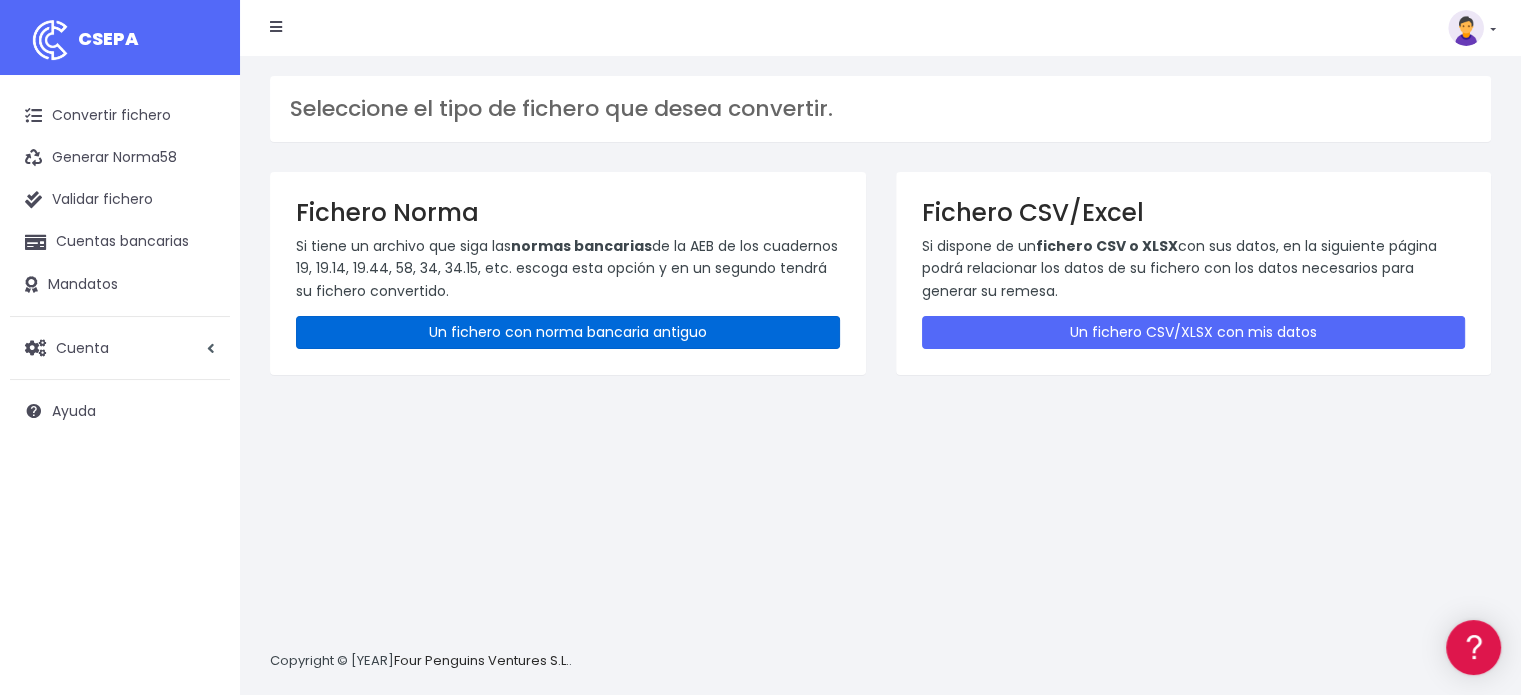 click on "Un fichero con norma bancaria antiguo" at bounding box center (568, 332) 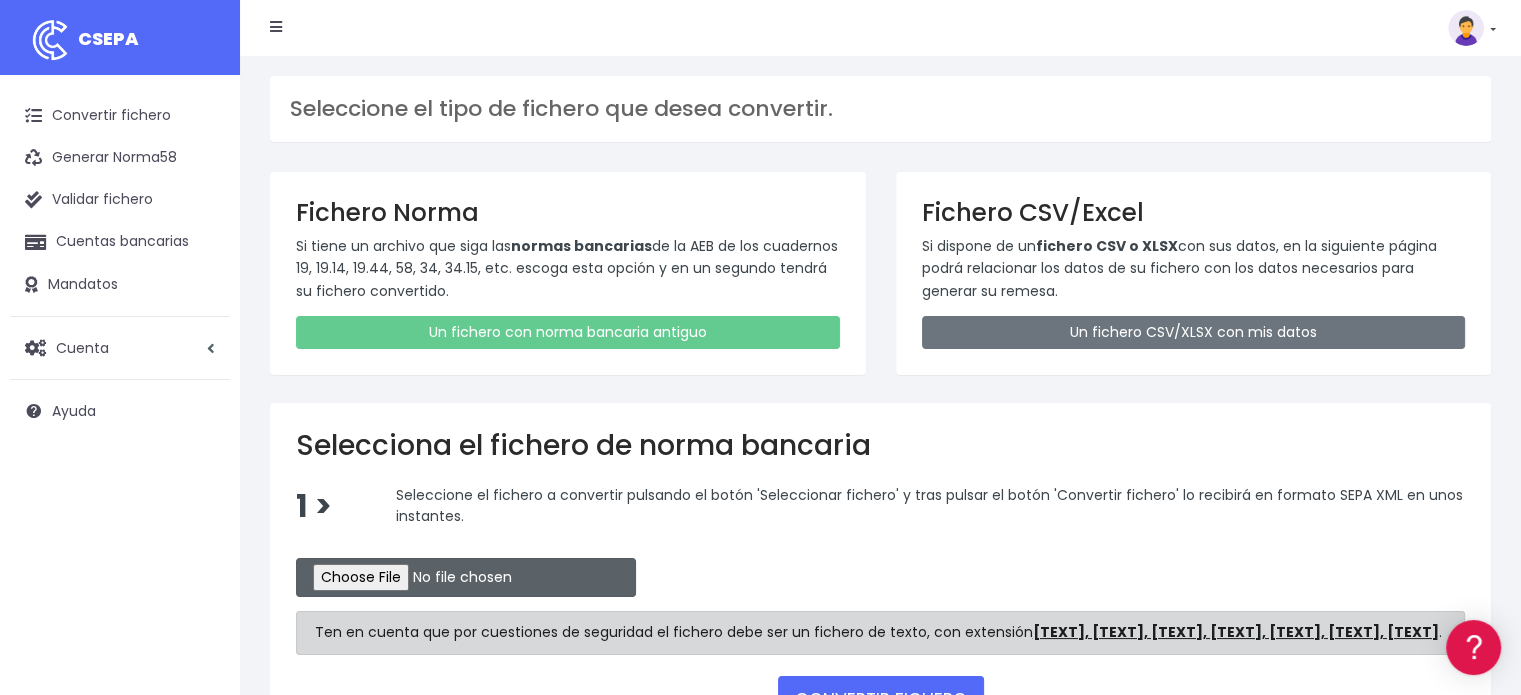 click at bounding box center [466, 577] 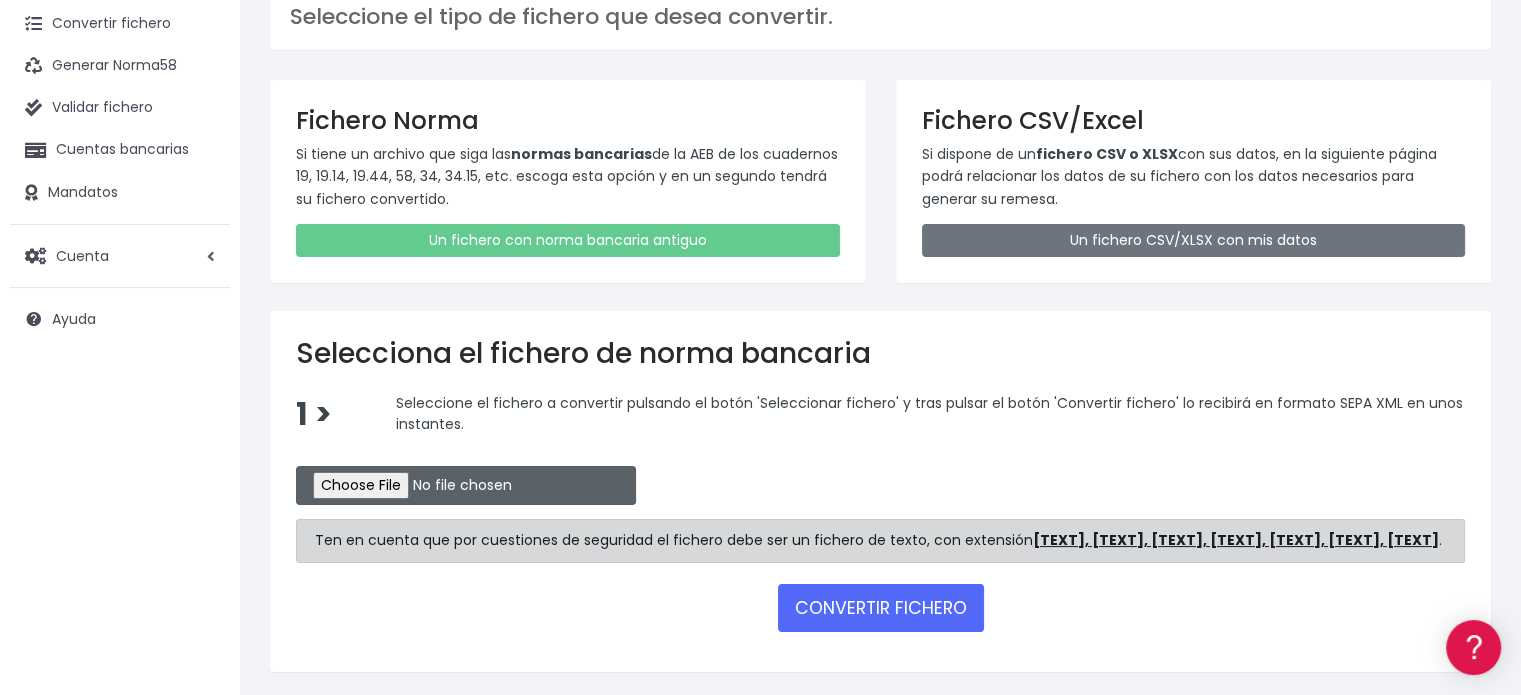 scroll, scrollTop: 96, scrollLeft: 0, axis: vertical 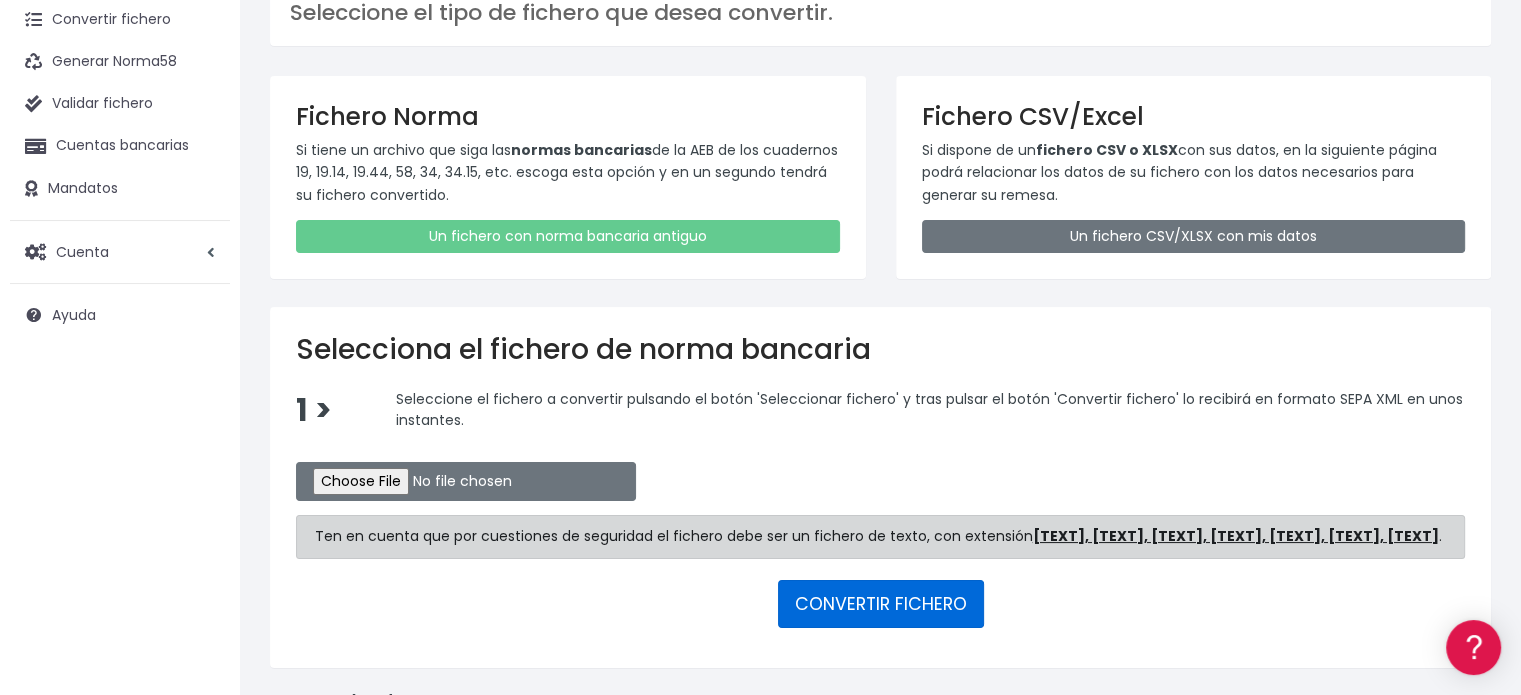 click on "CONVERTIR FICHERO" at bounding box center (881, 604) 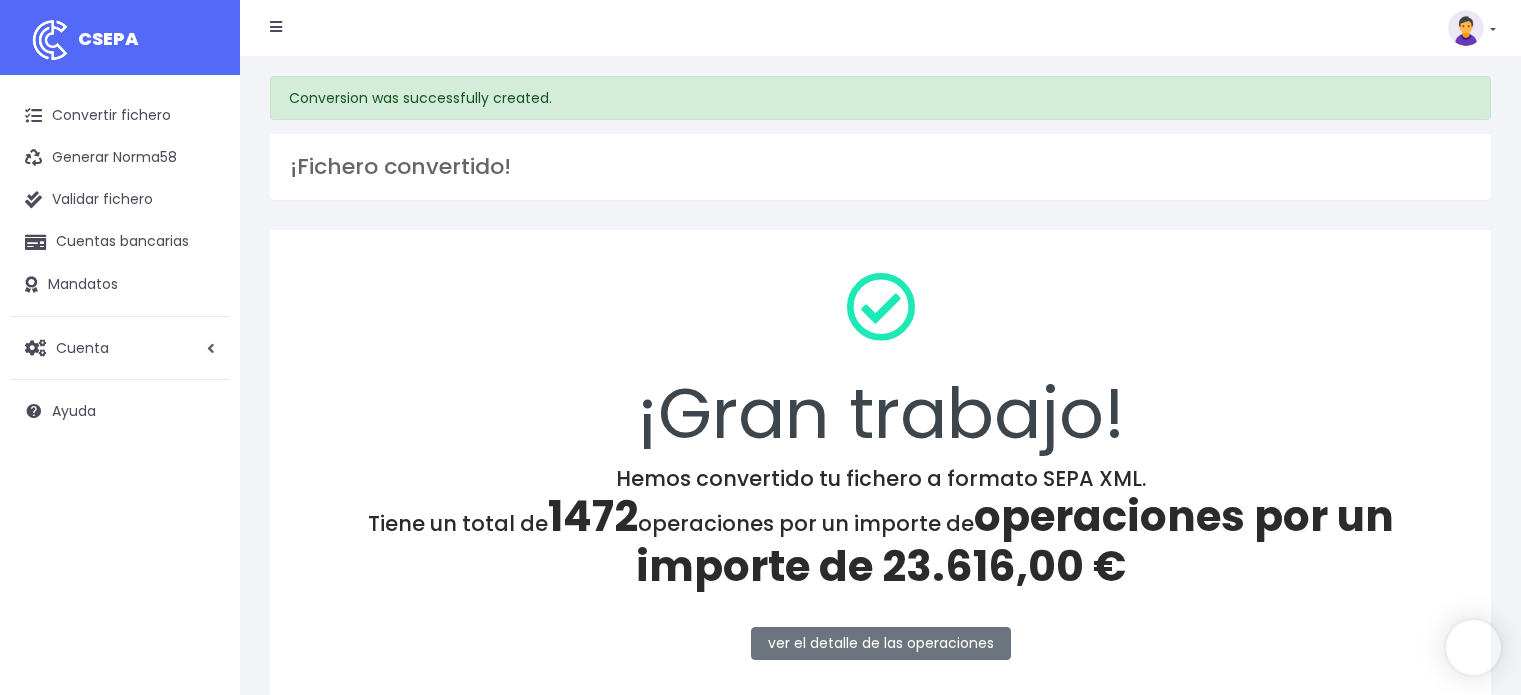 scroll, scrollTop: 0, scrollLeft: 0, axis: both 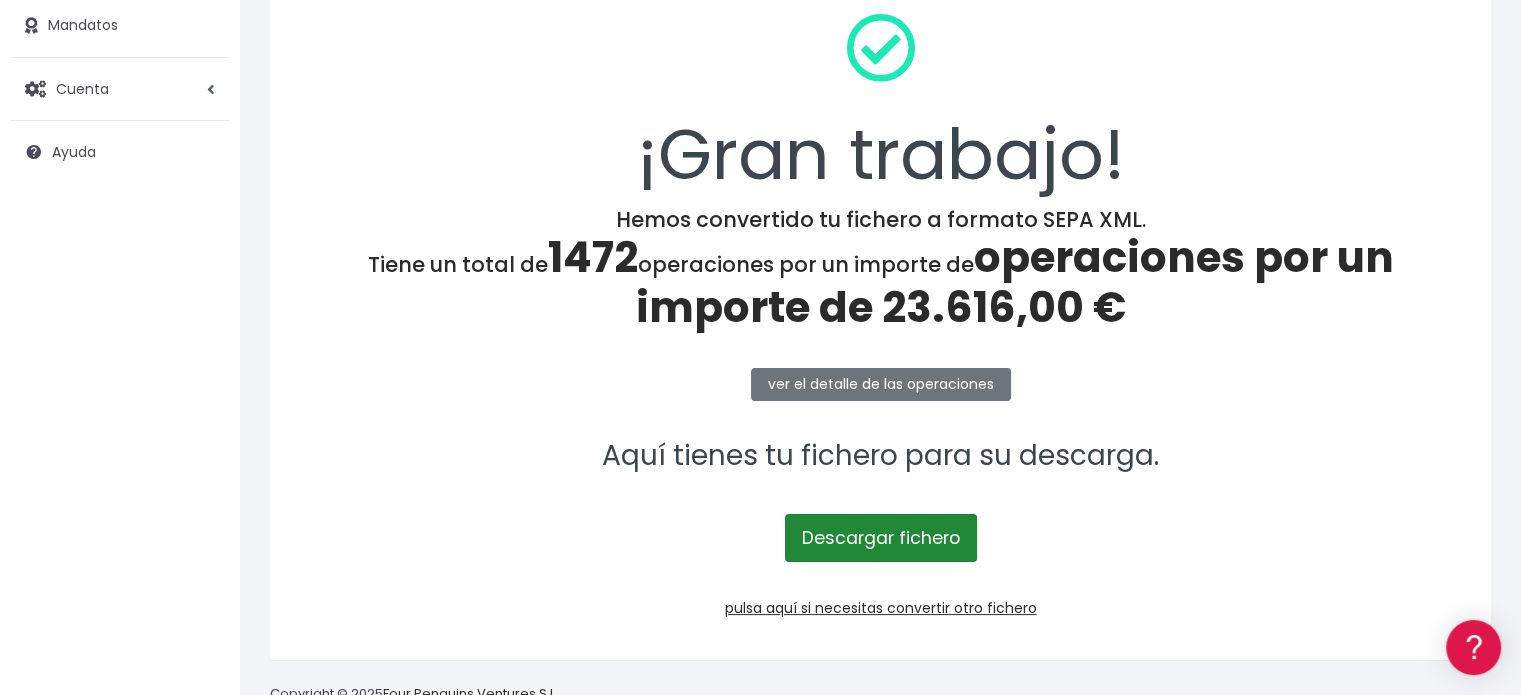 click on "Descargar fichero" at bounding box center (881, 538) 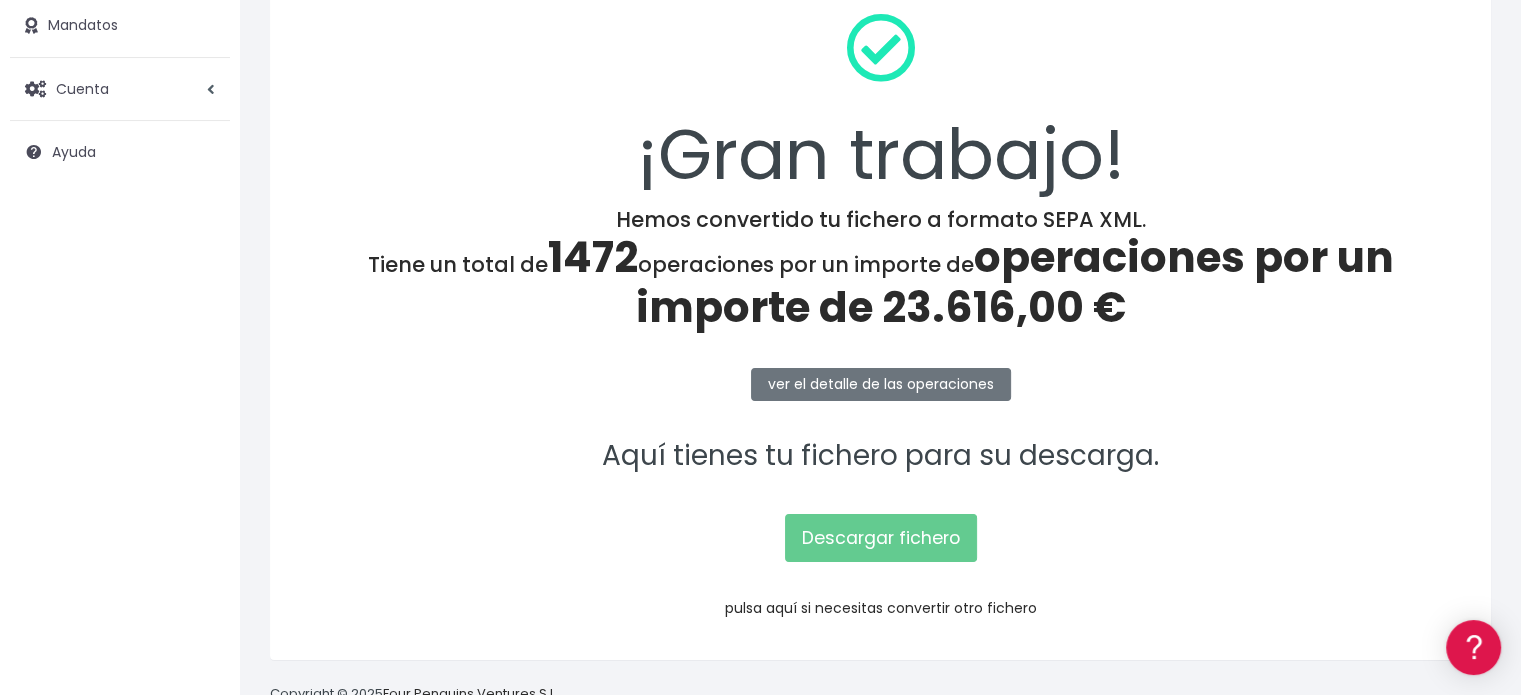 click on "pulsa aquí si necesitas convertir otro fichero" at bounding box center [881, 608] 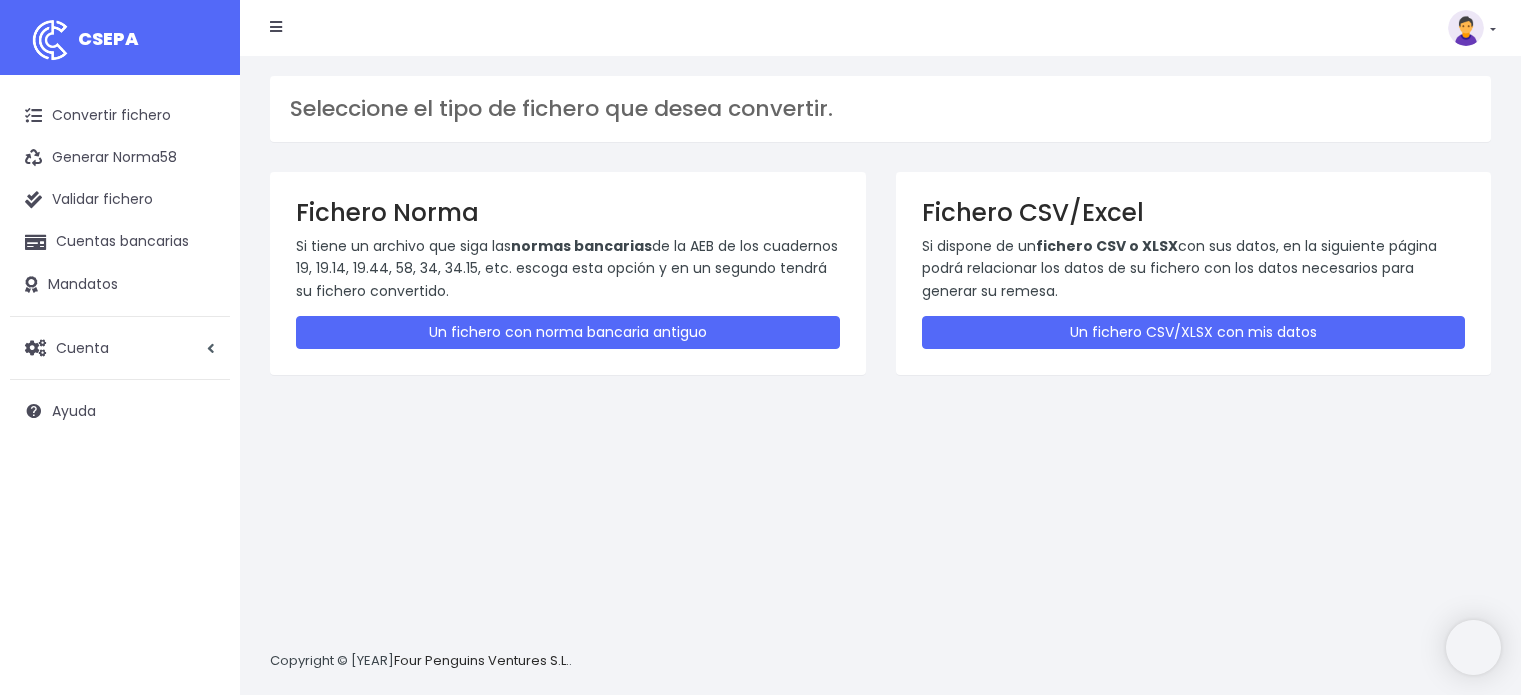 scroll, scrollTop: 0, scrollLeft: 0, axis: both 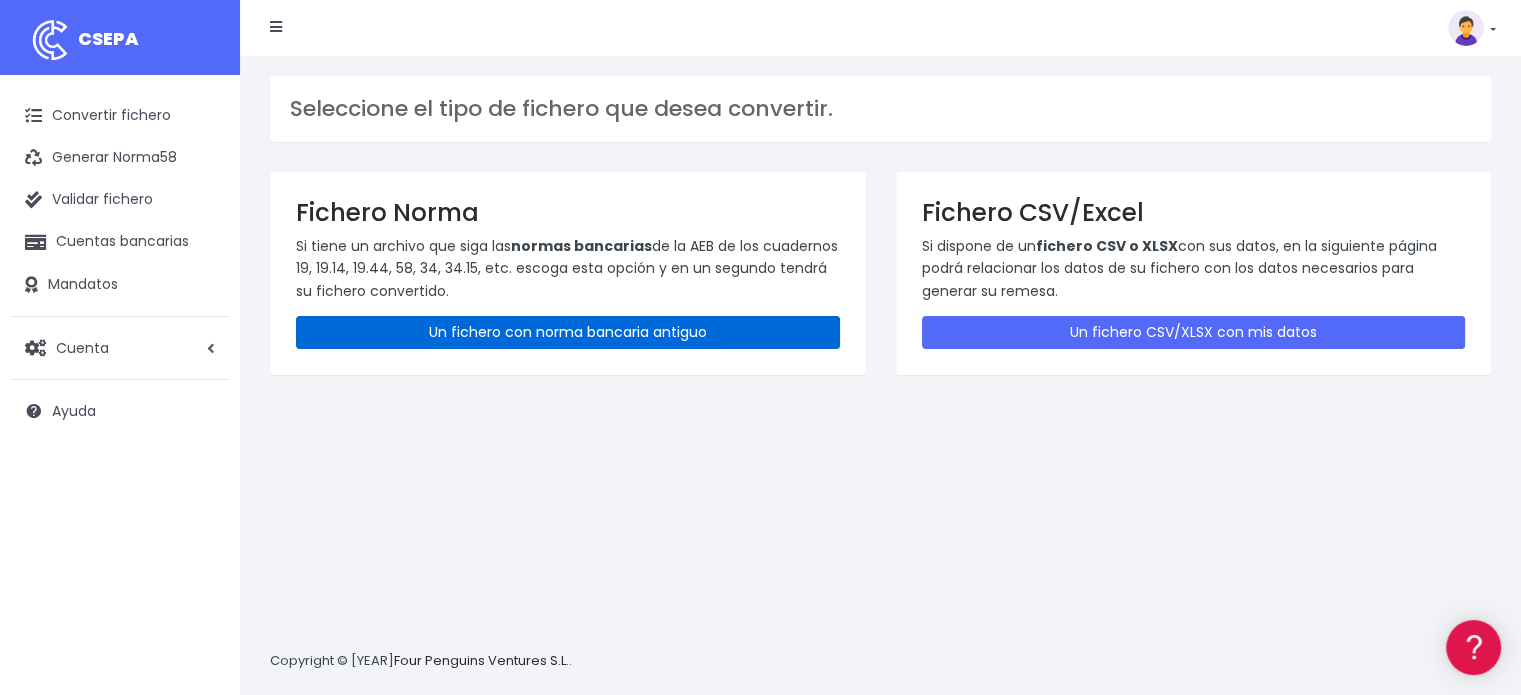 click on "Un fichero con norma bancaria antiguo" at bounding box center (568, 332) 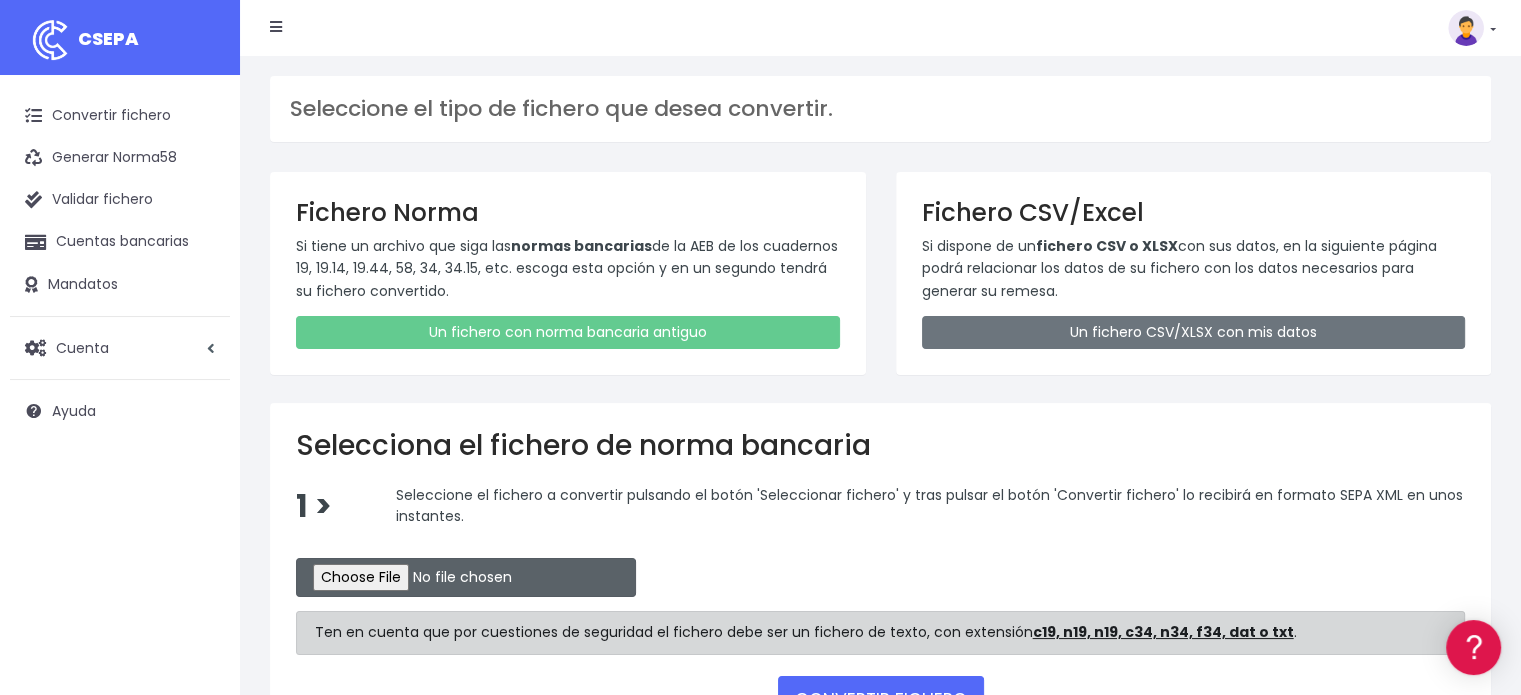 click at bounding box center (466, 577) 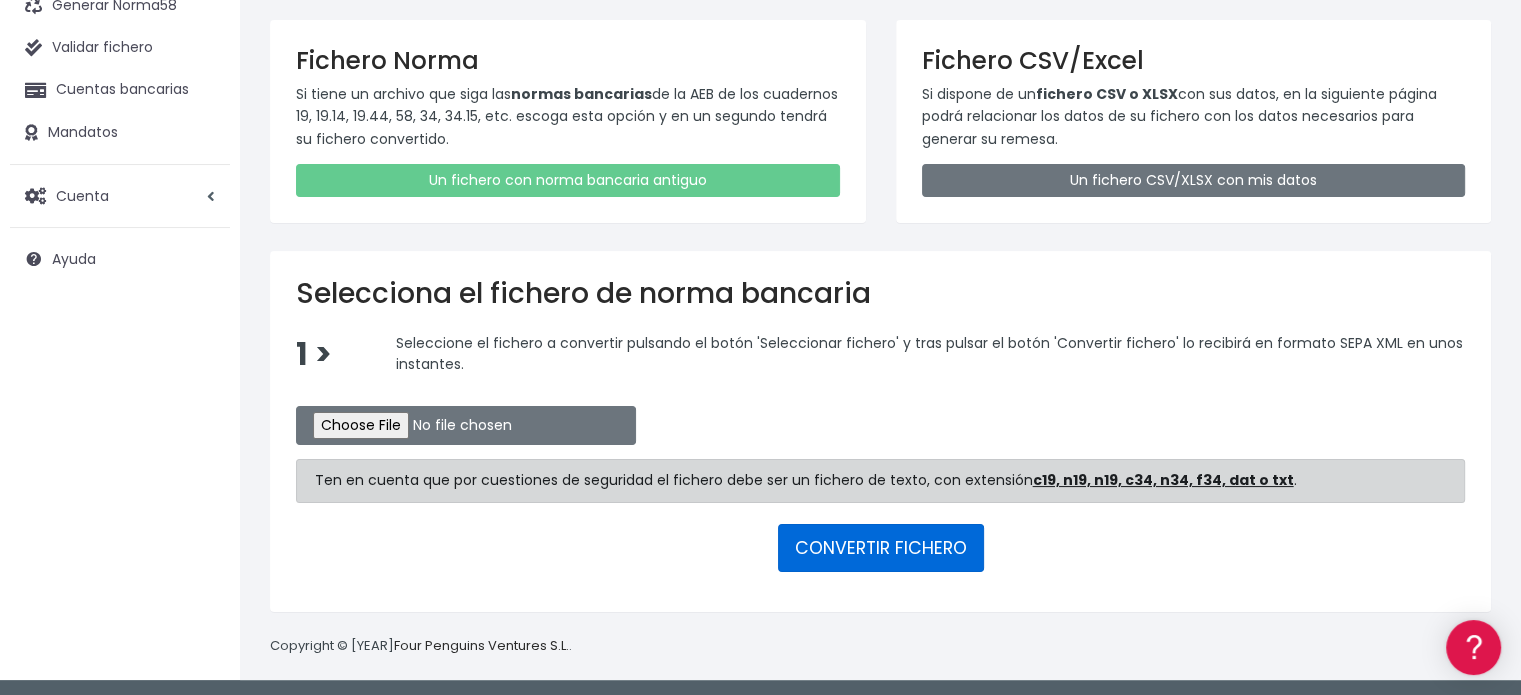 click on "CONVERTIR FICHERO" at bounding box center [881, 548] 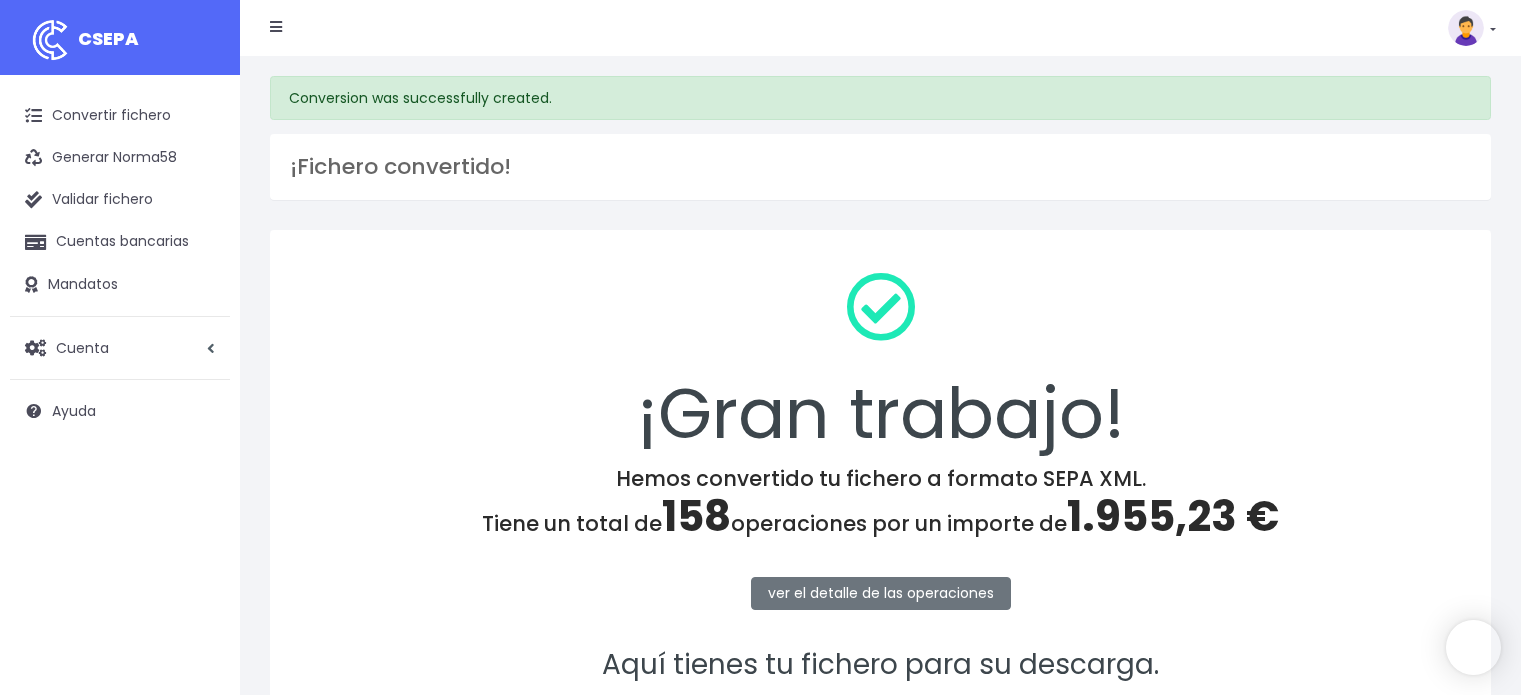 scroll, scrollTop: 0, scrollLeft: 0, axis: both 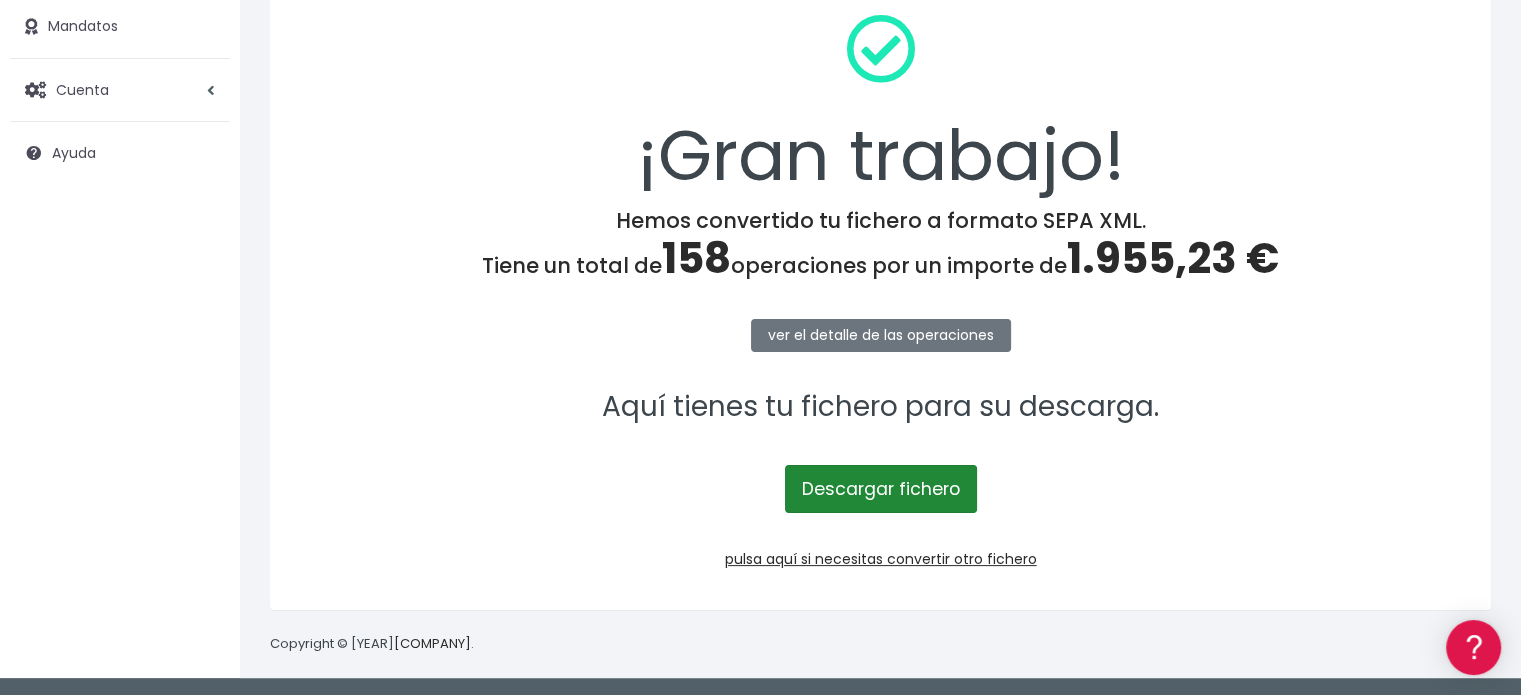 click on "Descargar fichero" at bounding box center (881, 489) 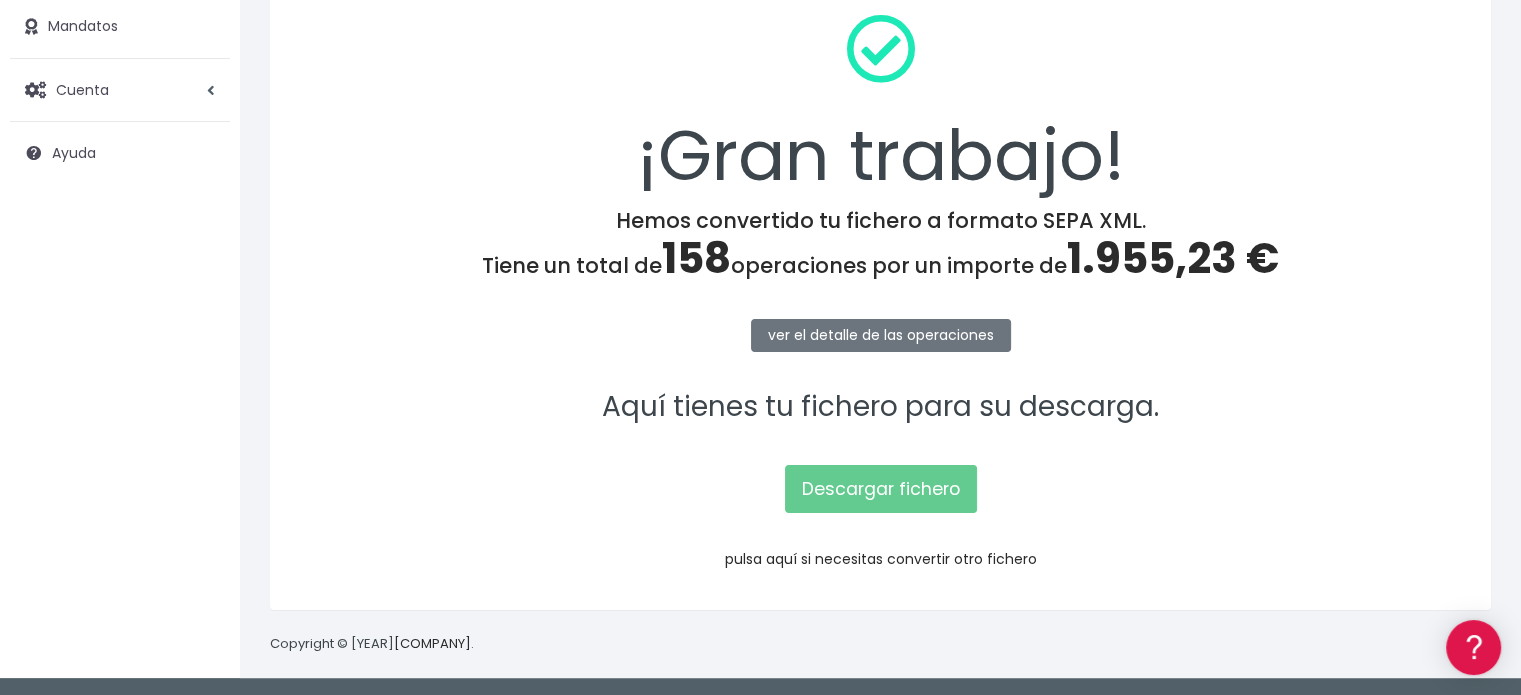 click on "pulsa aquí si necesitas convertir otro fichero" at bounding box center (881, 559) 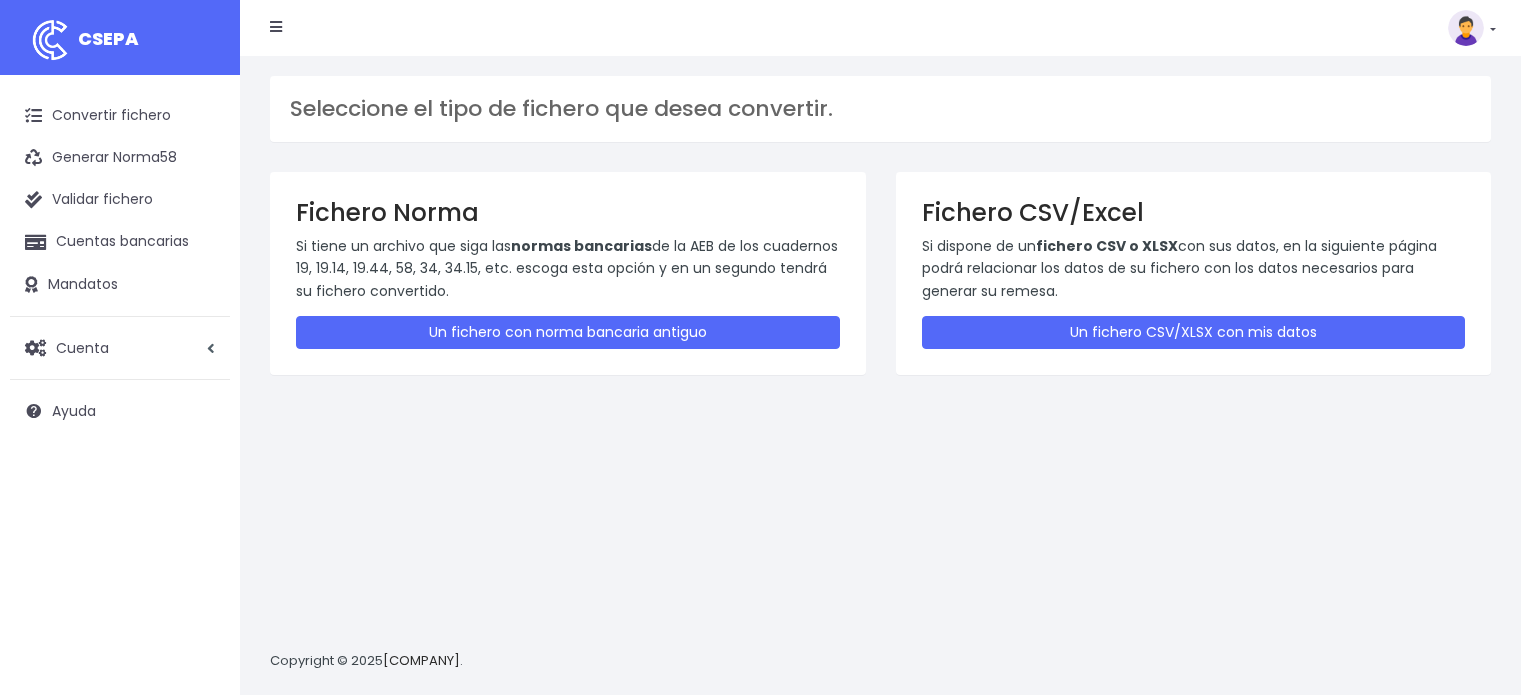 scroll, scrollTop: 0, scrollLeft: 0, axis: both 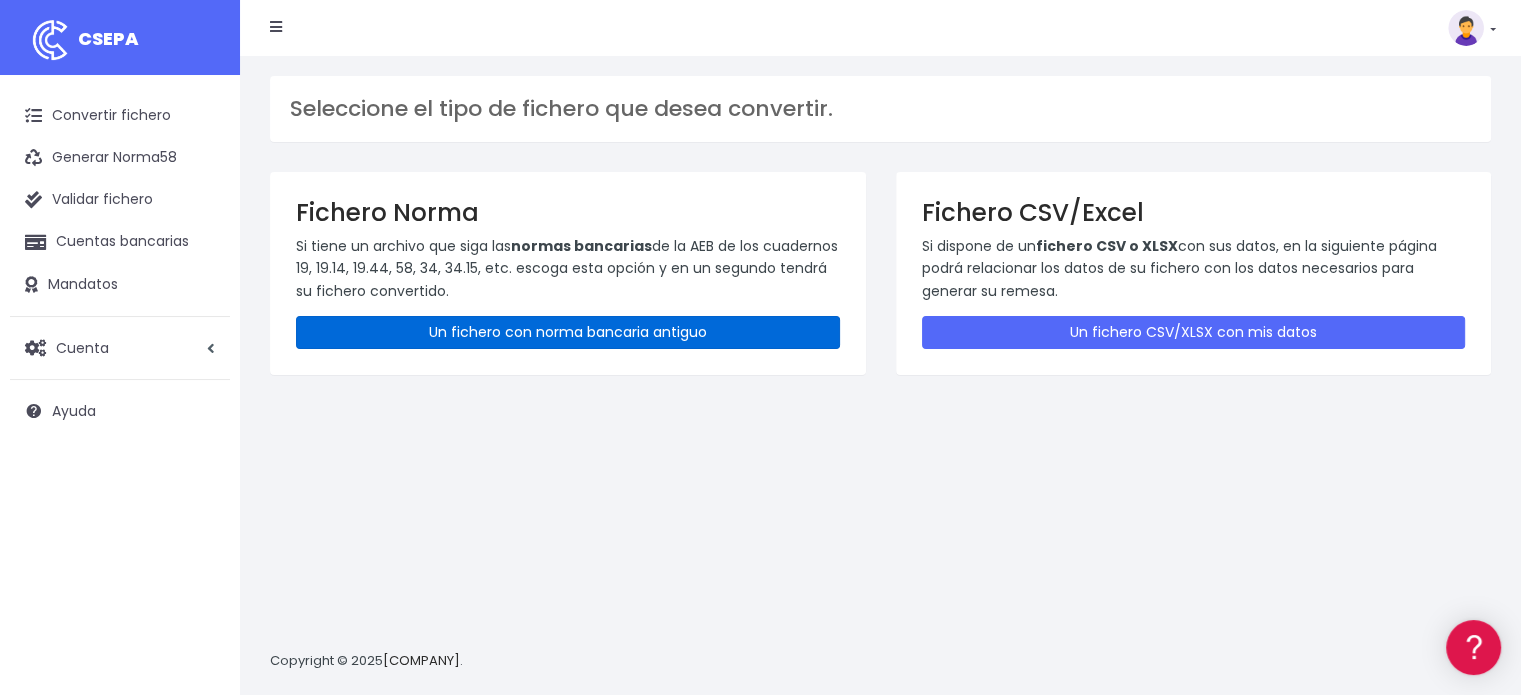 click on "Un fichero con norma bancaria antiguo" at bounding box center (568, 332) 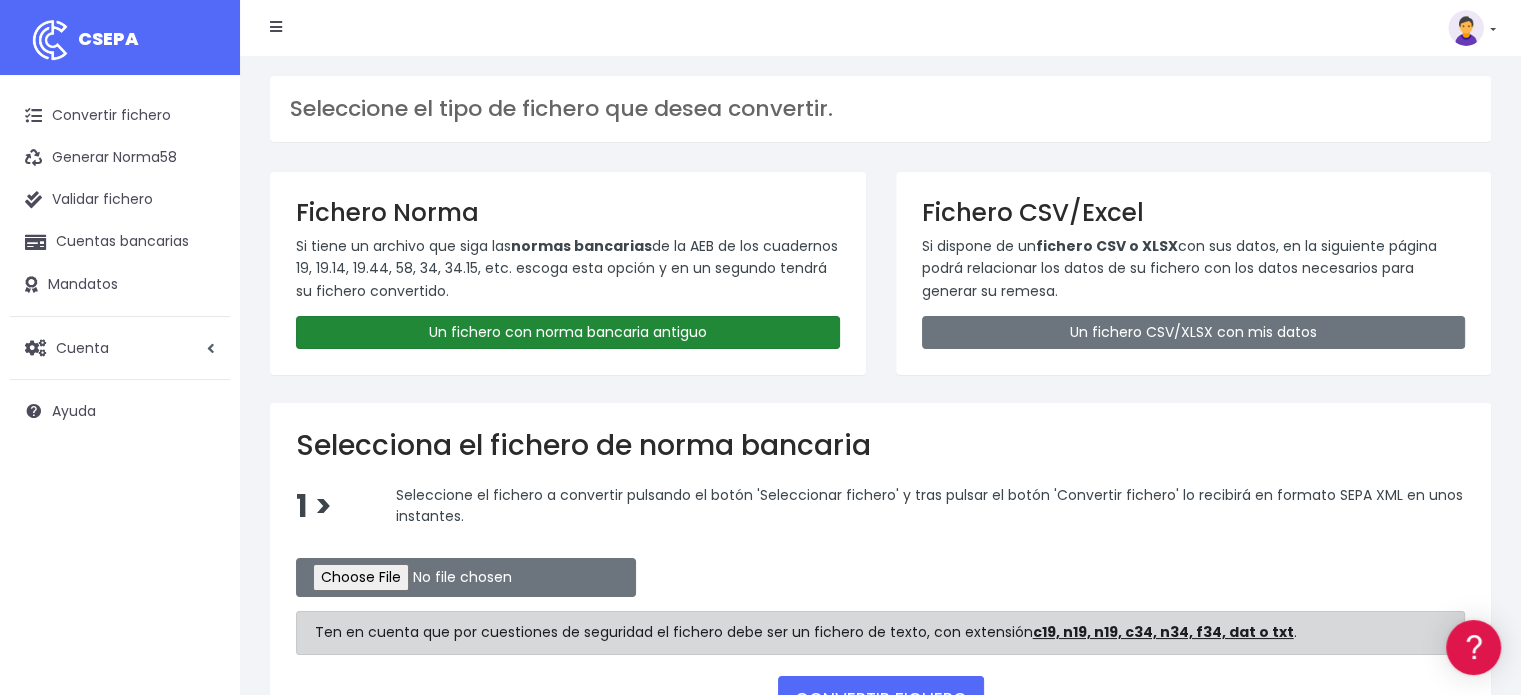 scroll, scrollTop: 152, scrollLeft: 0, axis: vertical 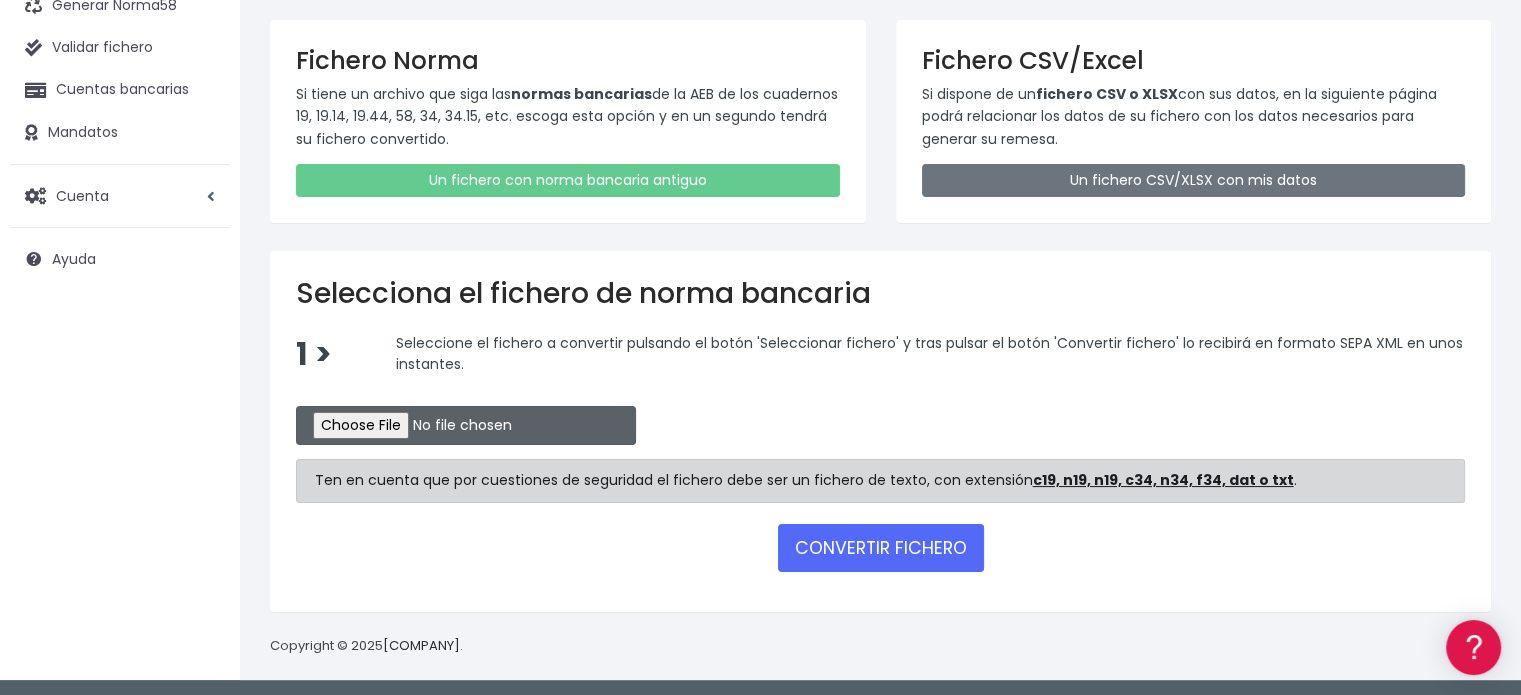 click at bounding box center [466, 425] 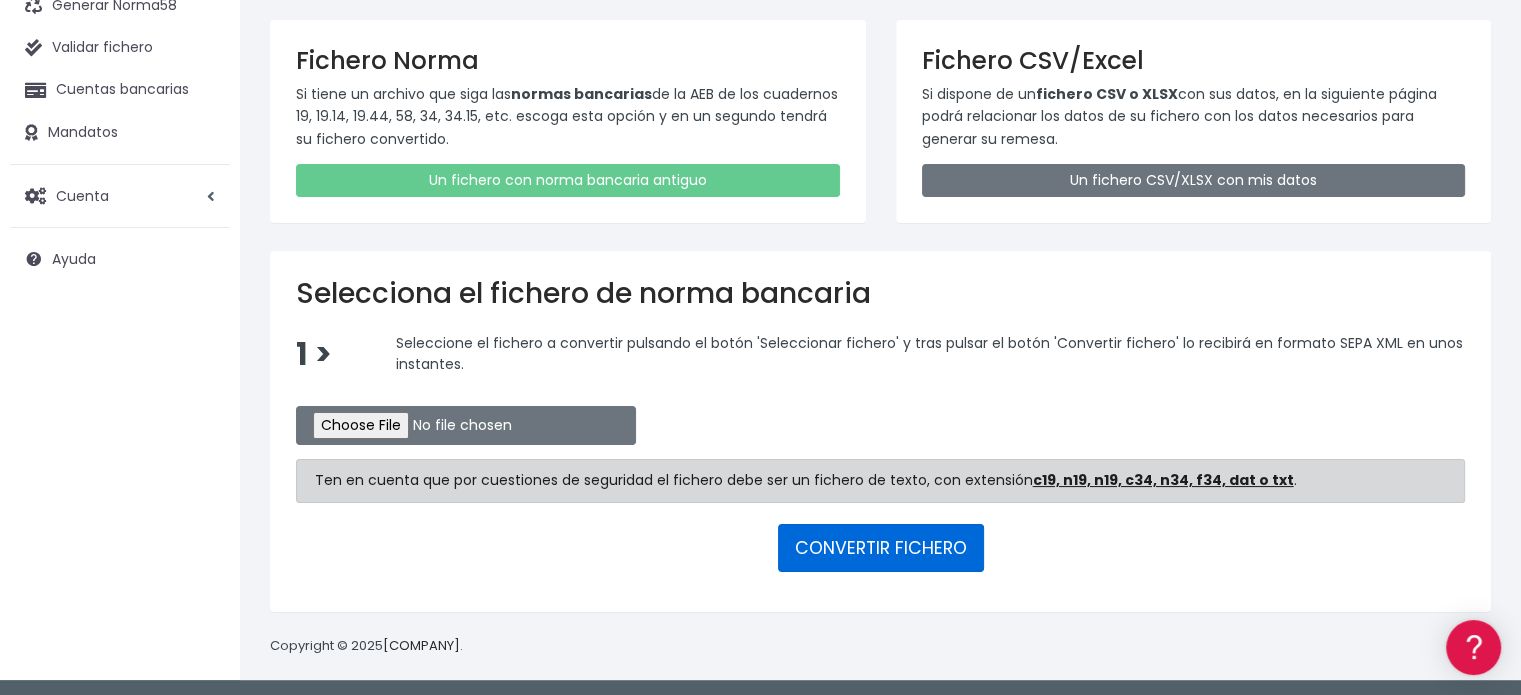 click on "CONVERTIR FICHERO" at bounding box center (881, 548) 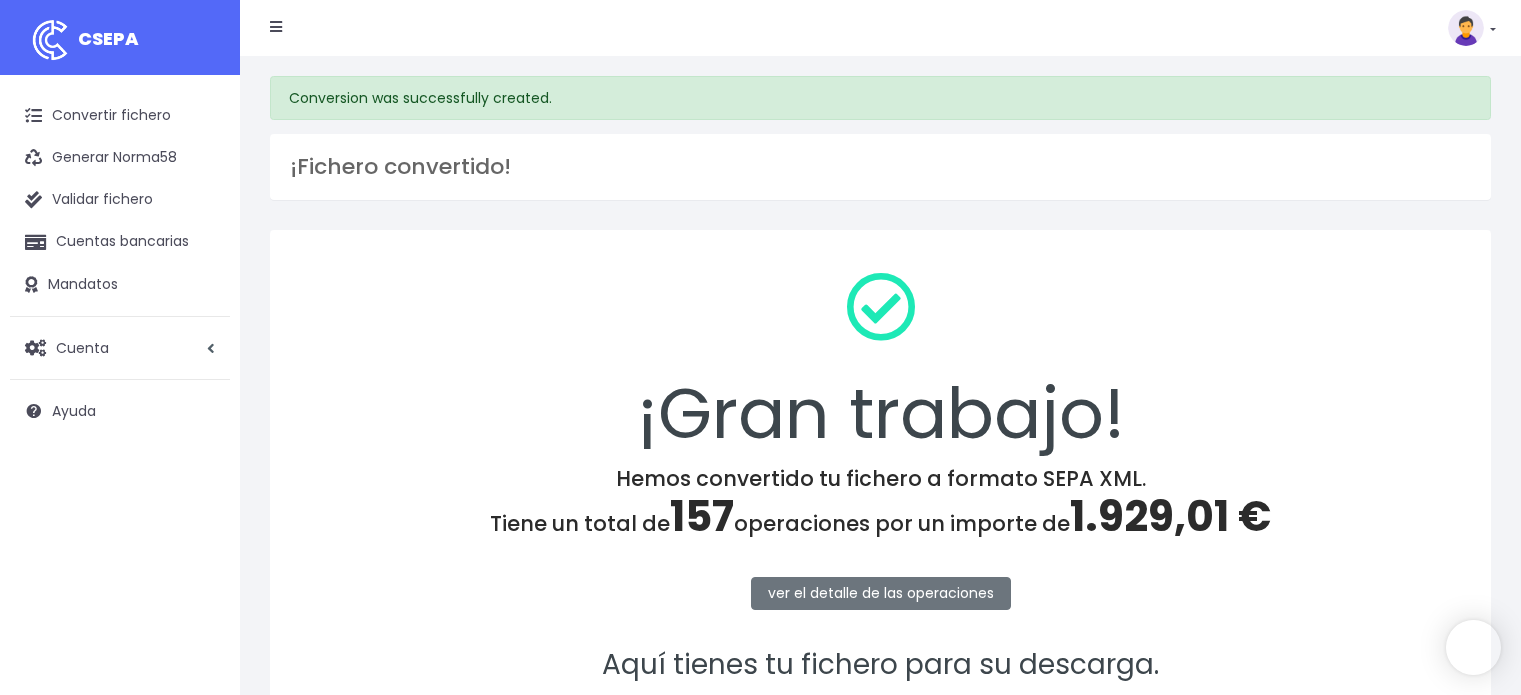scroll, scrollTop: 0, scrollLeft: 0, axis: both 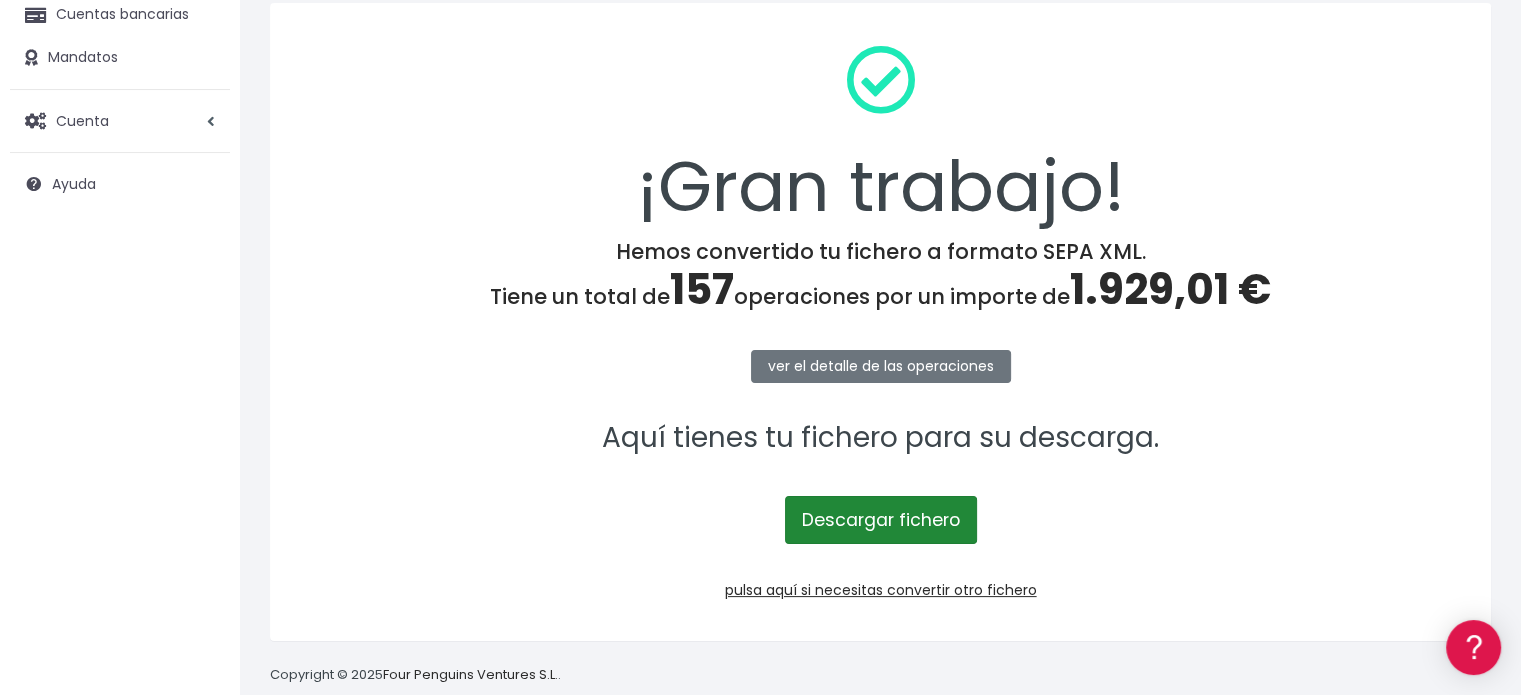click on "Descargar fichero" at bounding box center [881, 520] 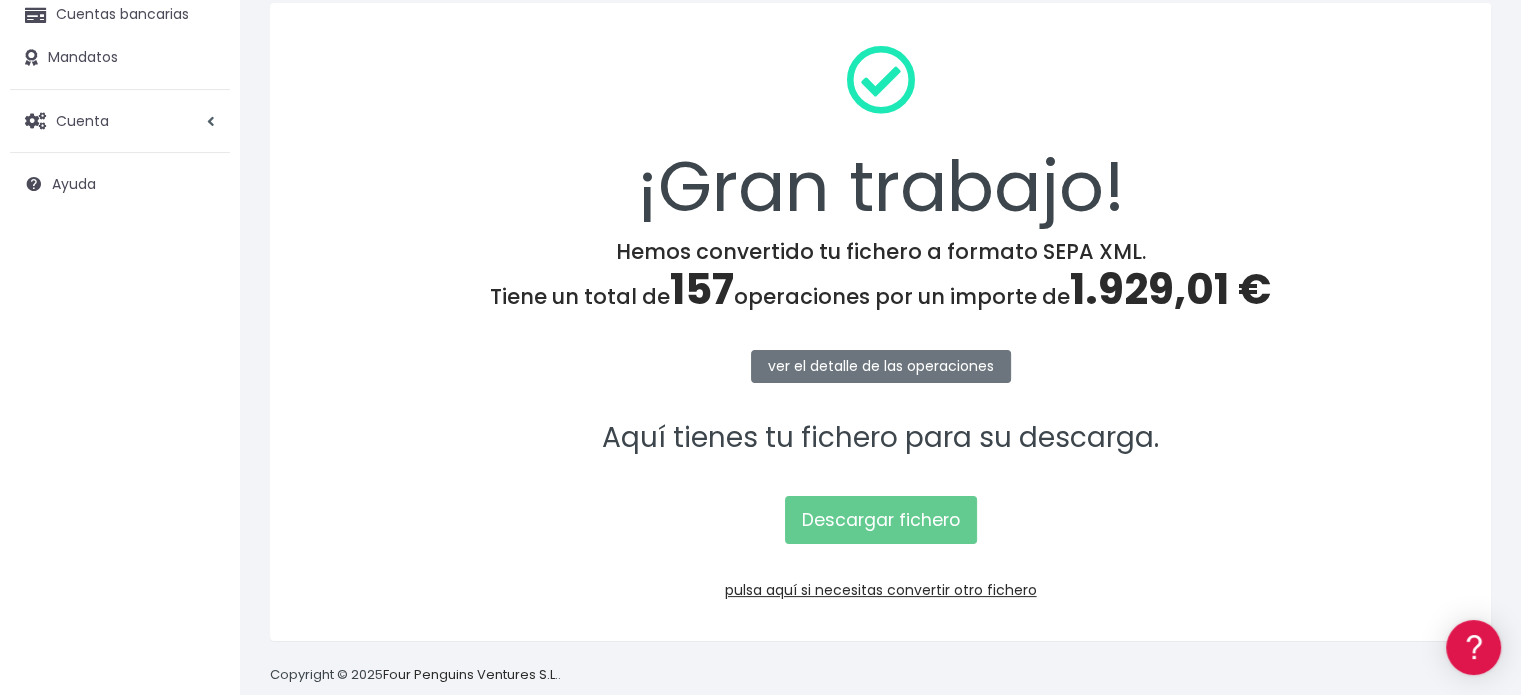 click on "¡Gran trabajo!" at bounding box center (880, 134) 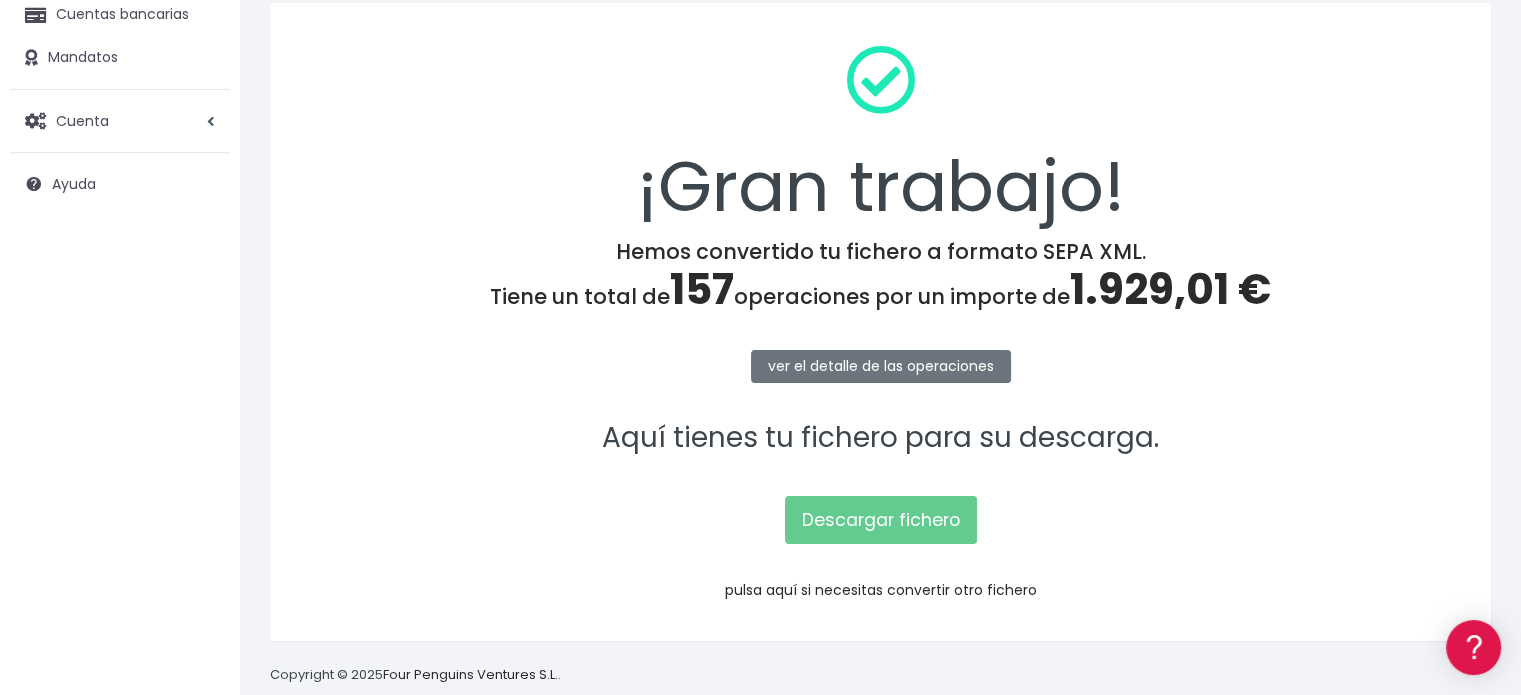 click on "pulsa aquí si necesitas convertir otro fichero" at bounding box center (881, 590) 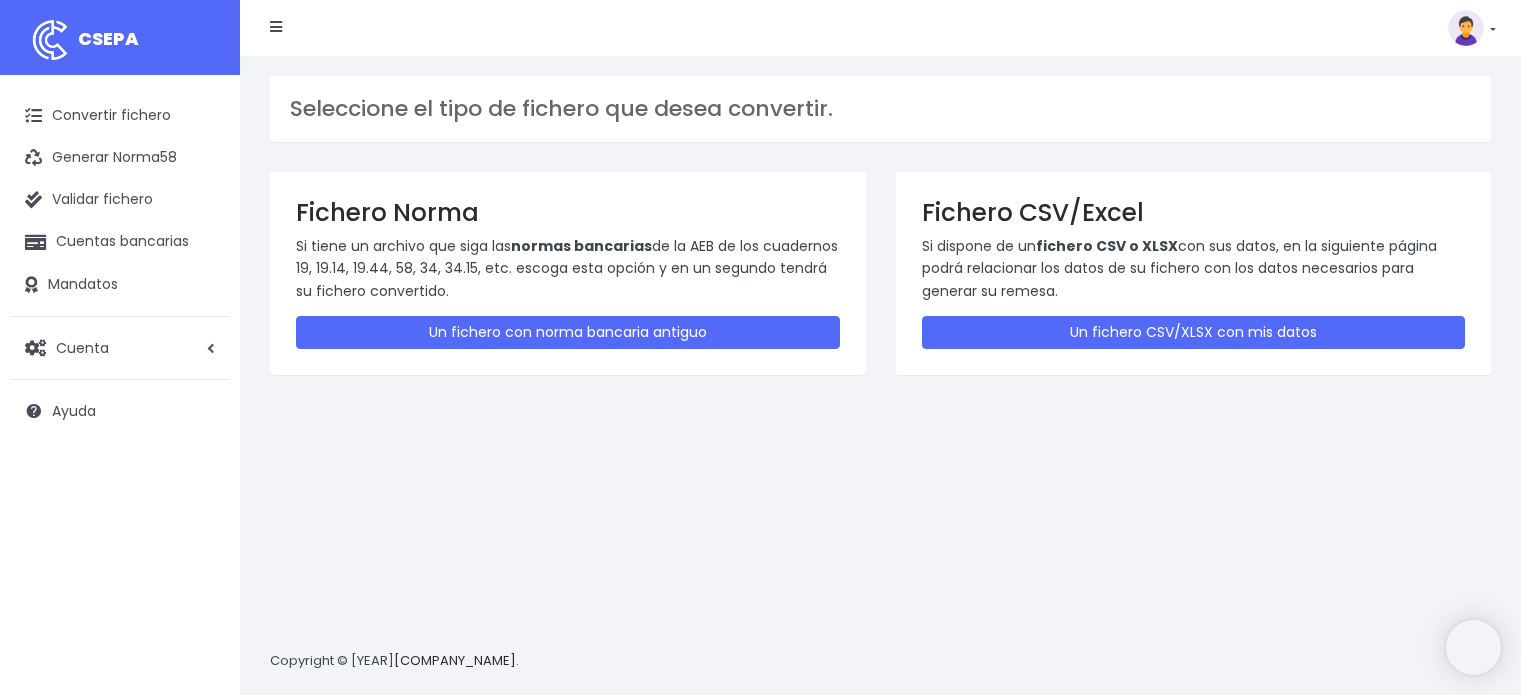 scroll, scrollTop: 0, scrollLeft: 0, axis: both 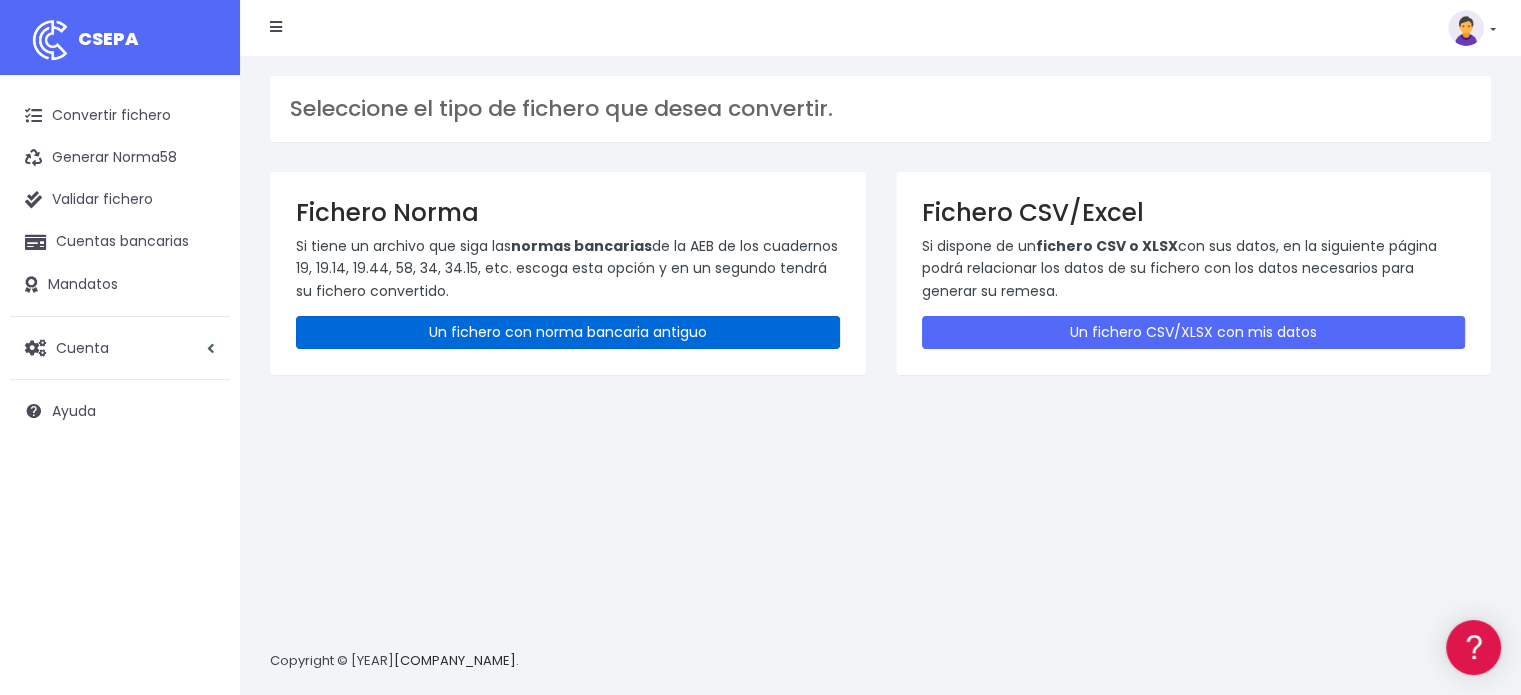 click on "Un fichero con norma bancaria antiguo" at bounding box center [568, 332] 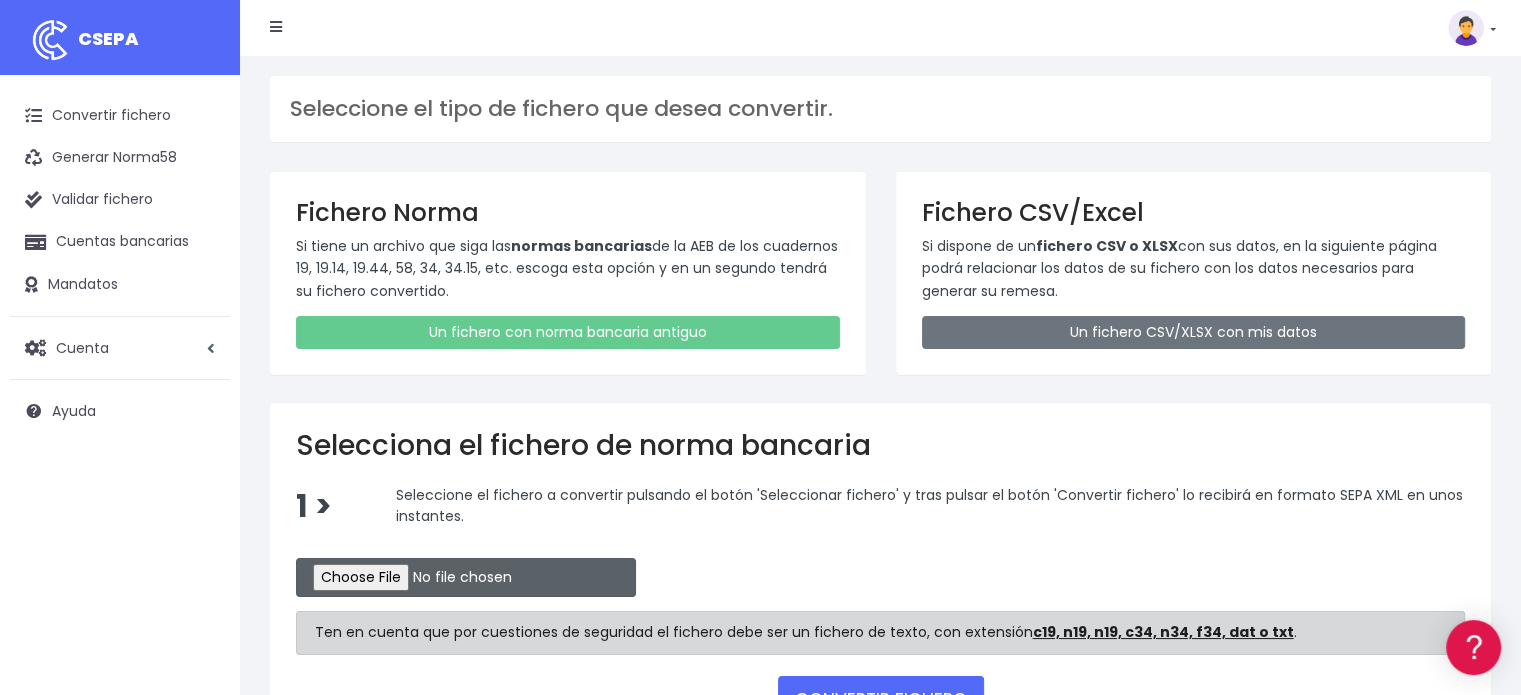 click at bounding box center (466, 577) 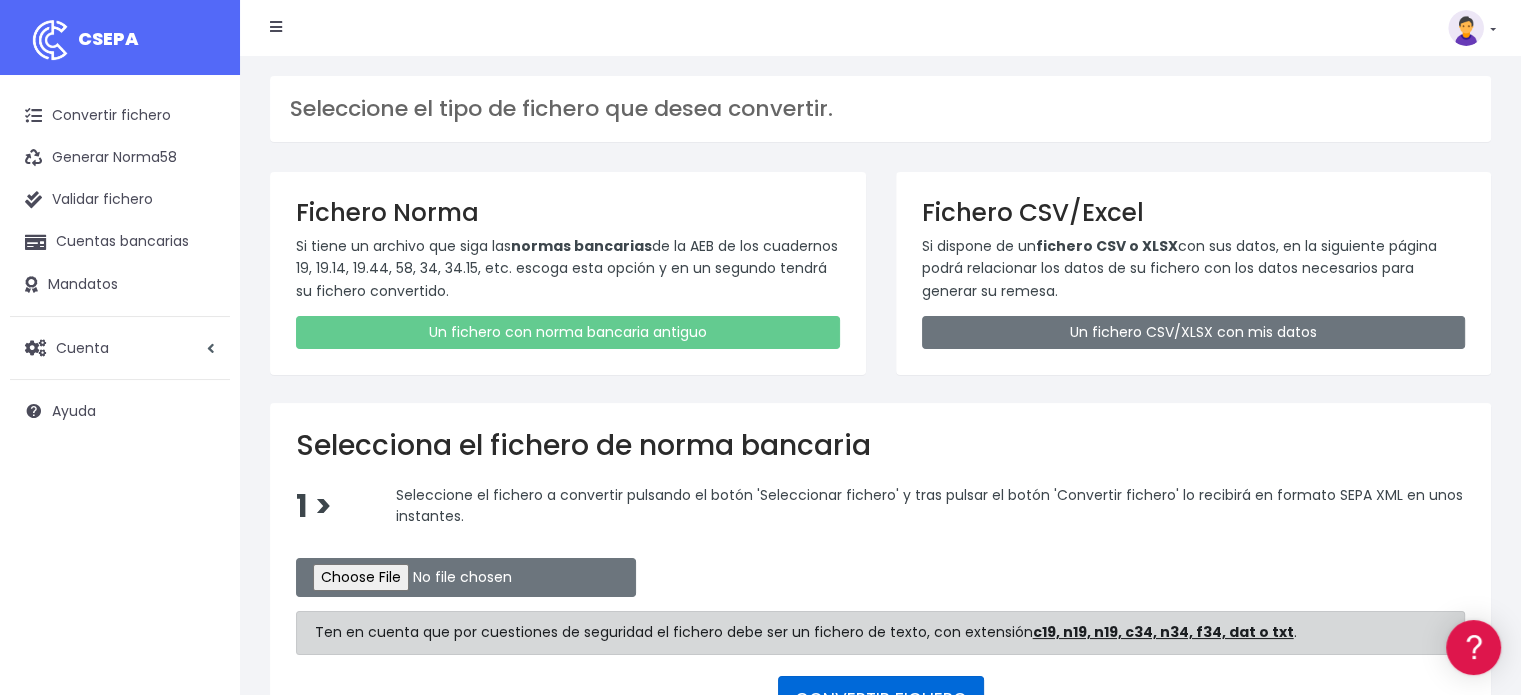 click on "CONVERTIR FICHERO" at bounding box center (881, 700) 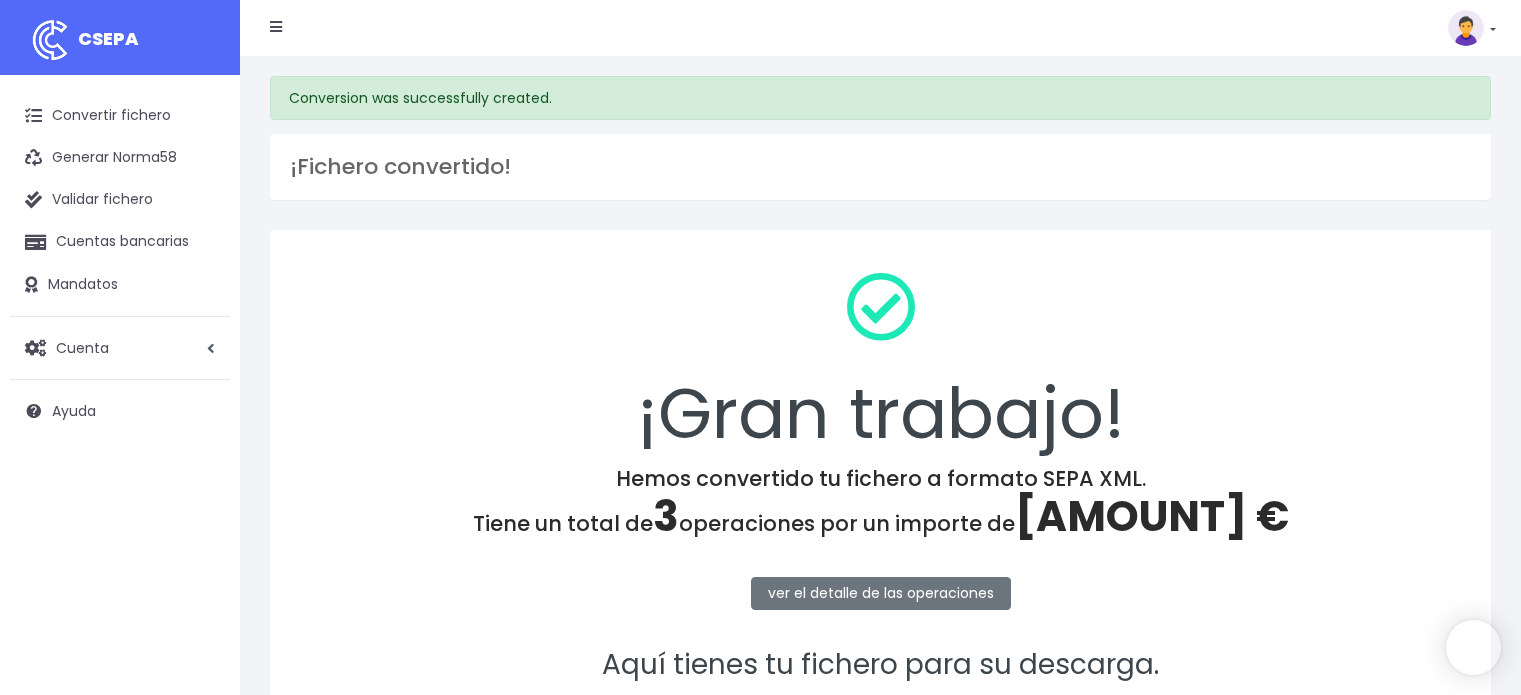 scroll, scrollTop: 0, scrollLeft: 0, axis: both 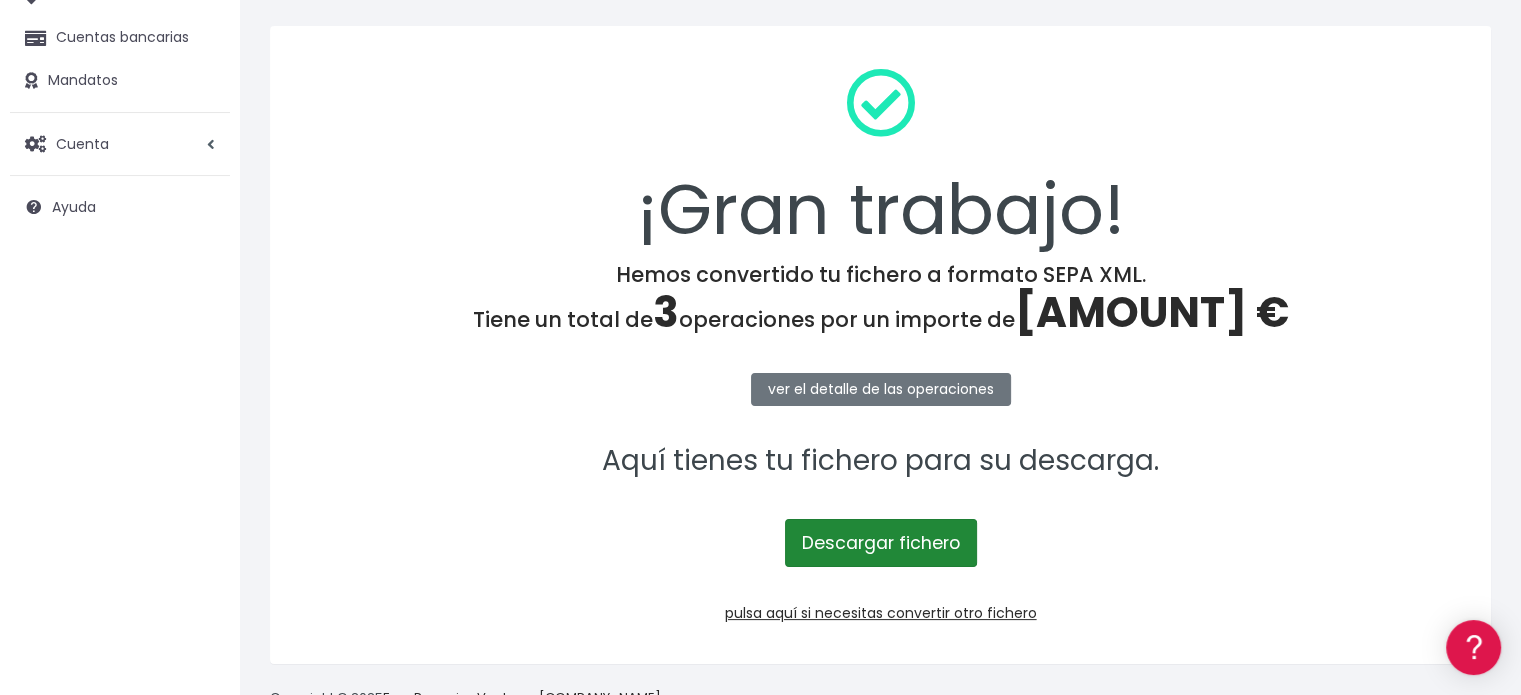 click on "Descargar fichero" at bounding box center [881, 543] 